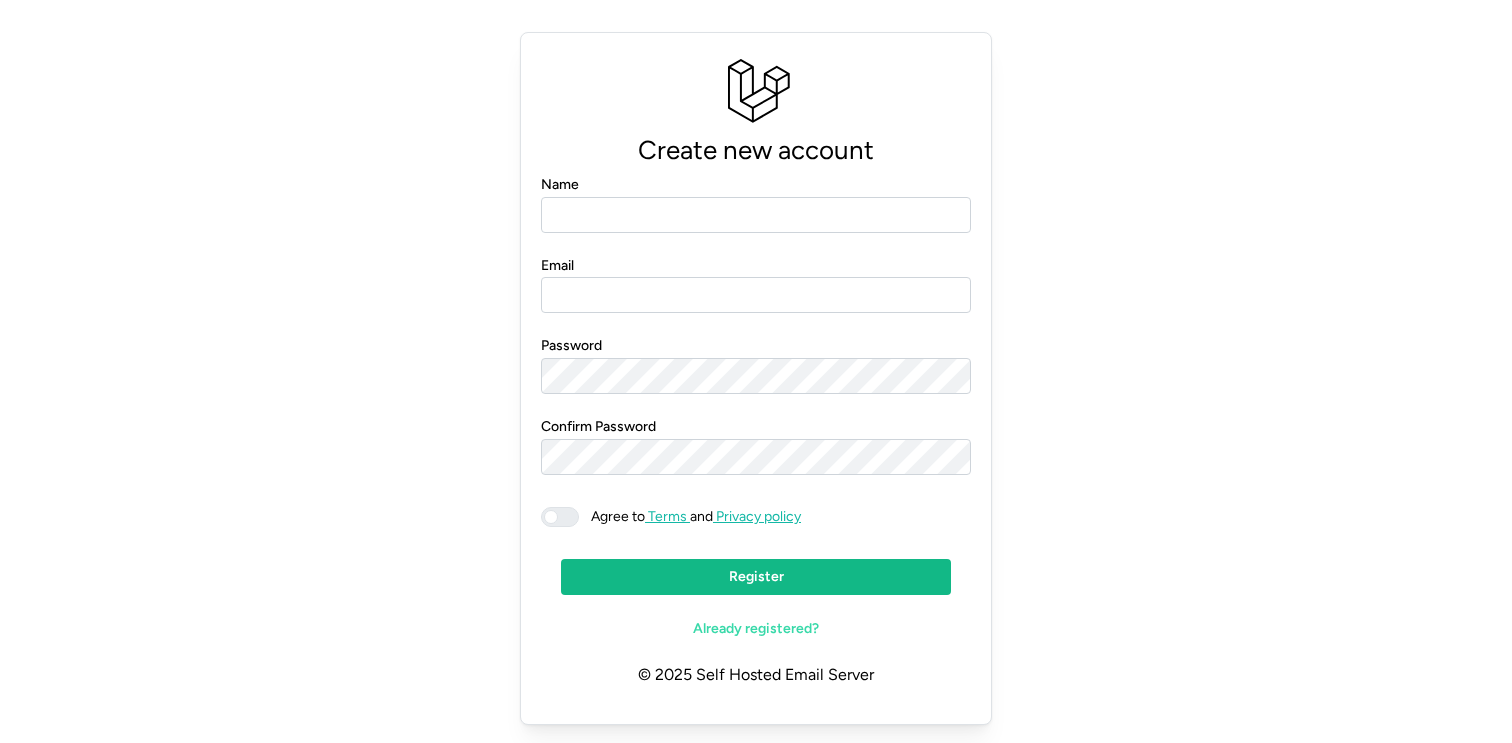 scroll, scrollTop: 0, scrollLeft: 0, axis: both 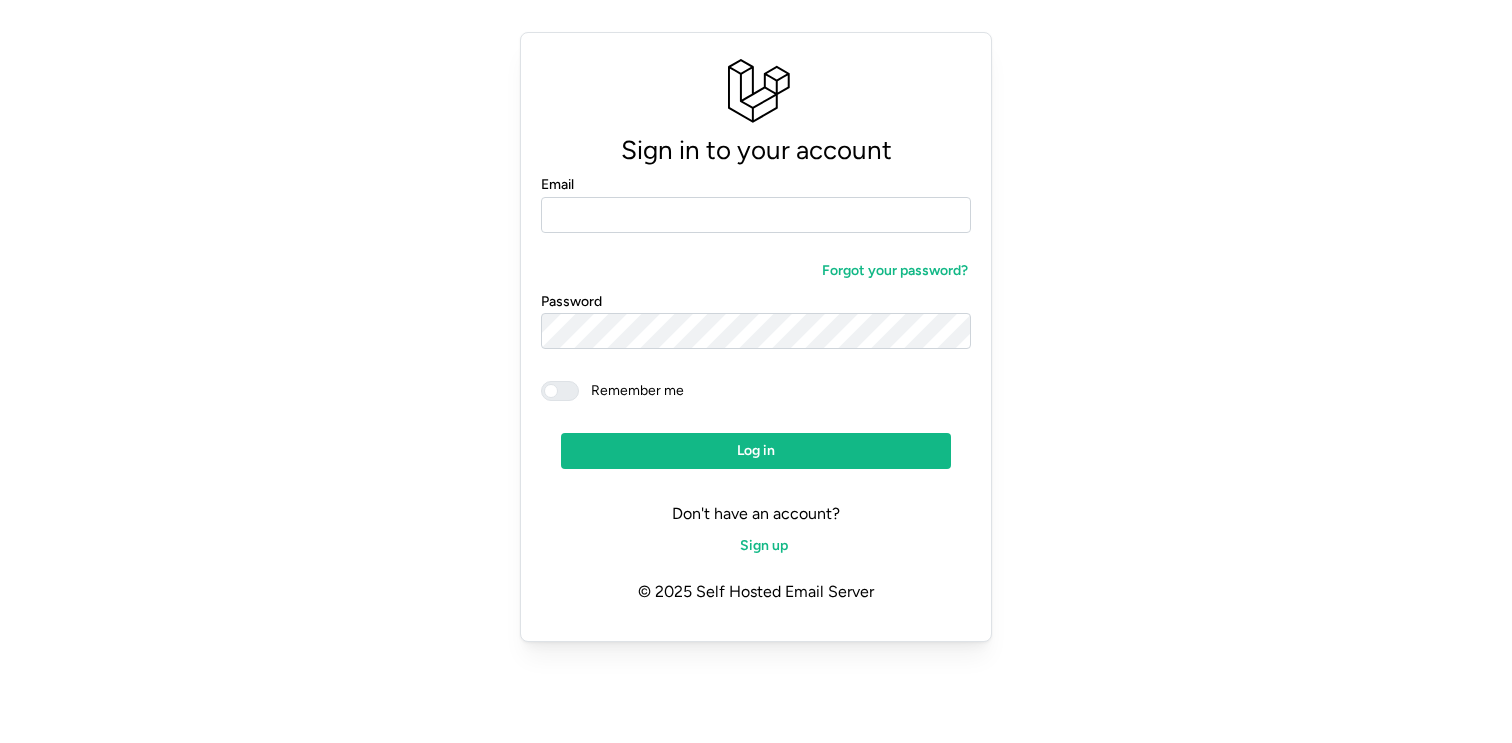 click on "Email" 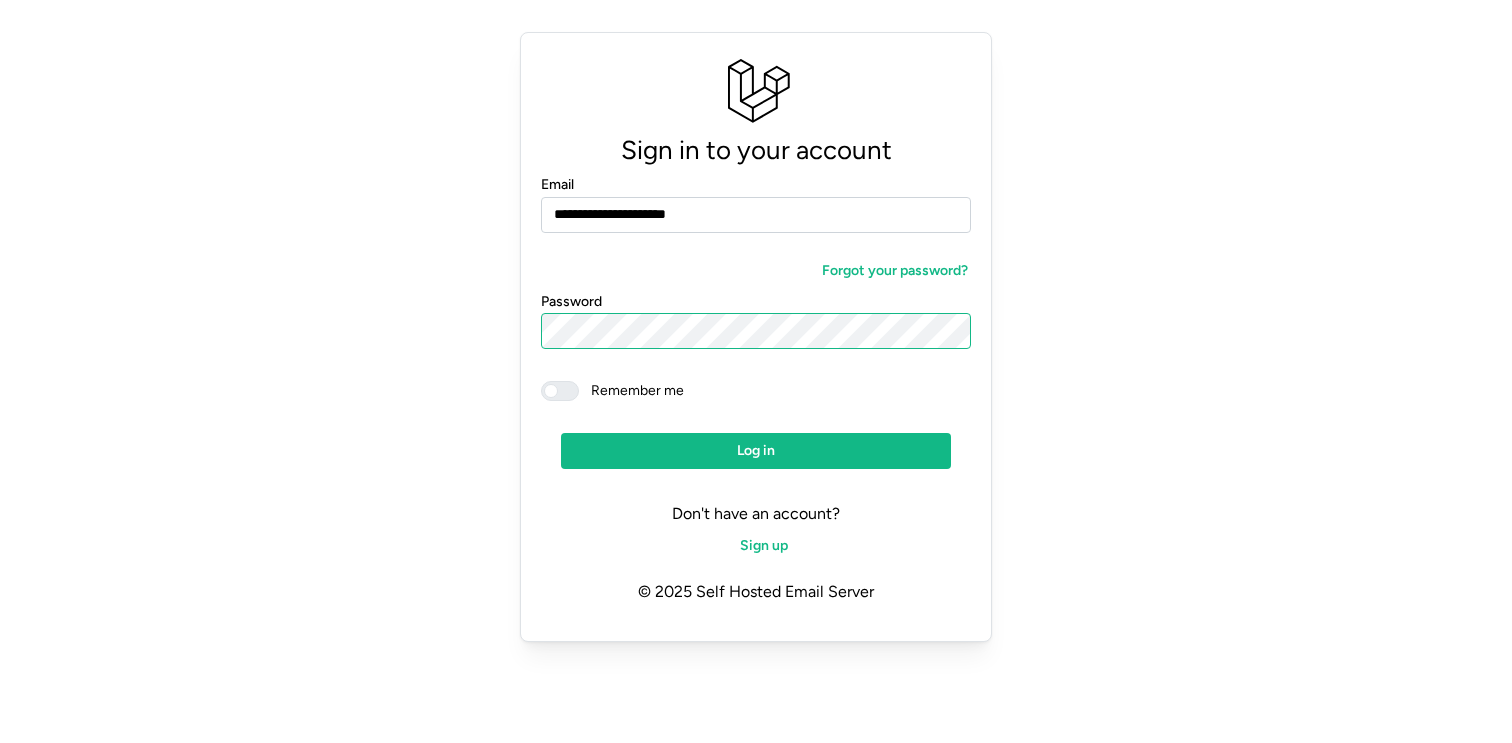 click on "Log in" 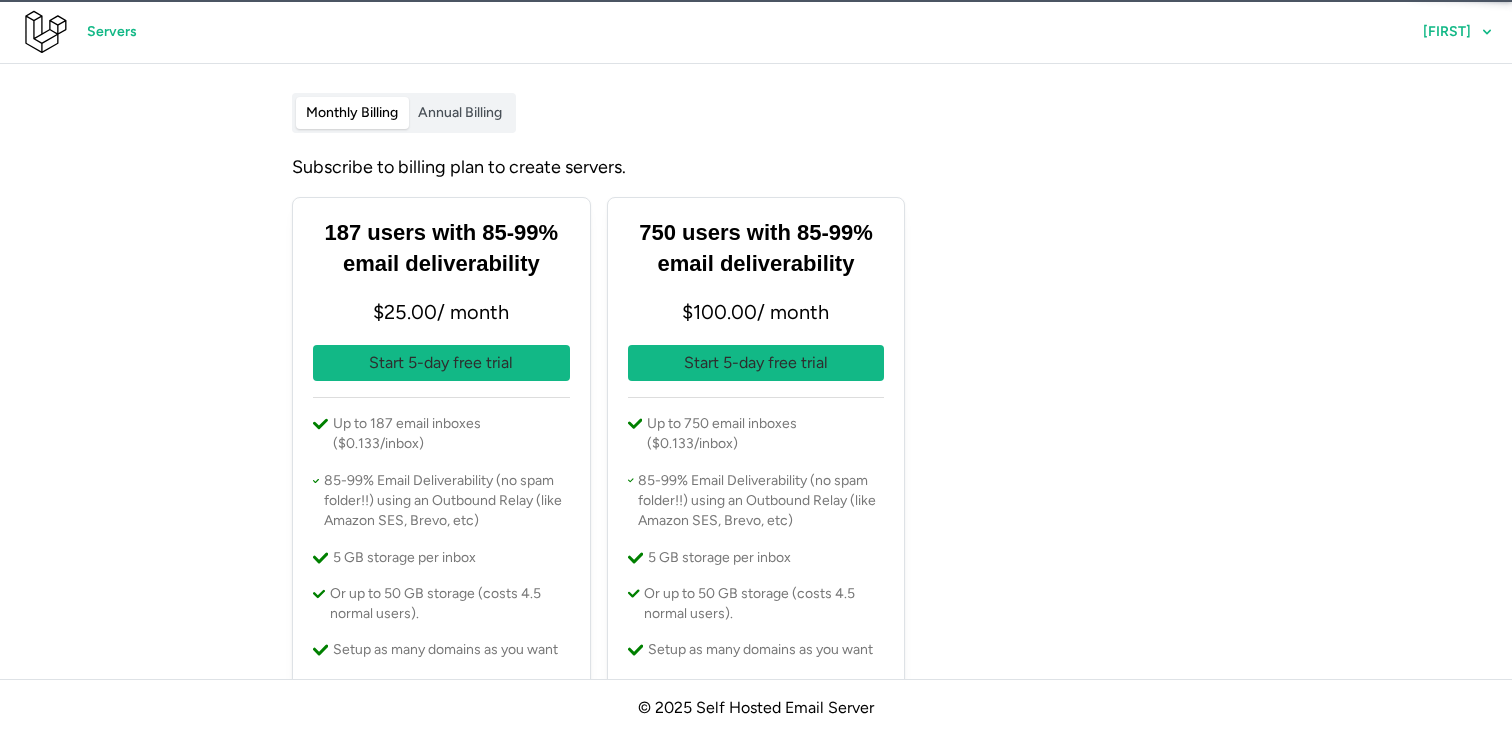 scroll, scrollTop: 5, scrollLeft: 0, axis: vertical 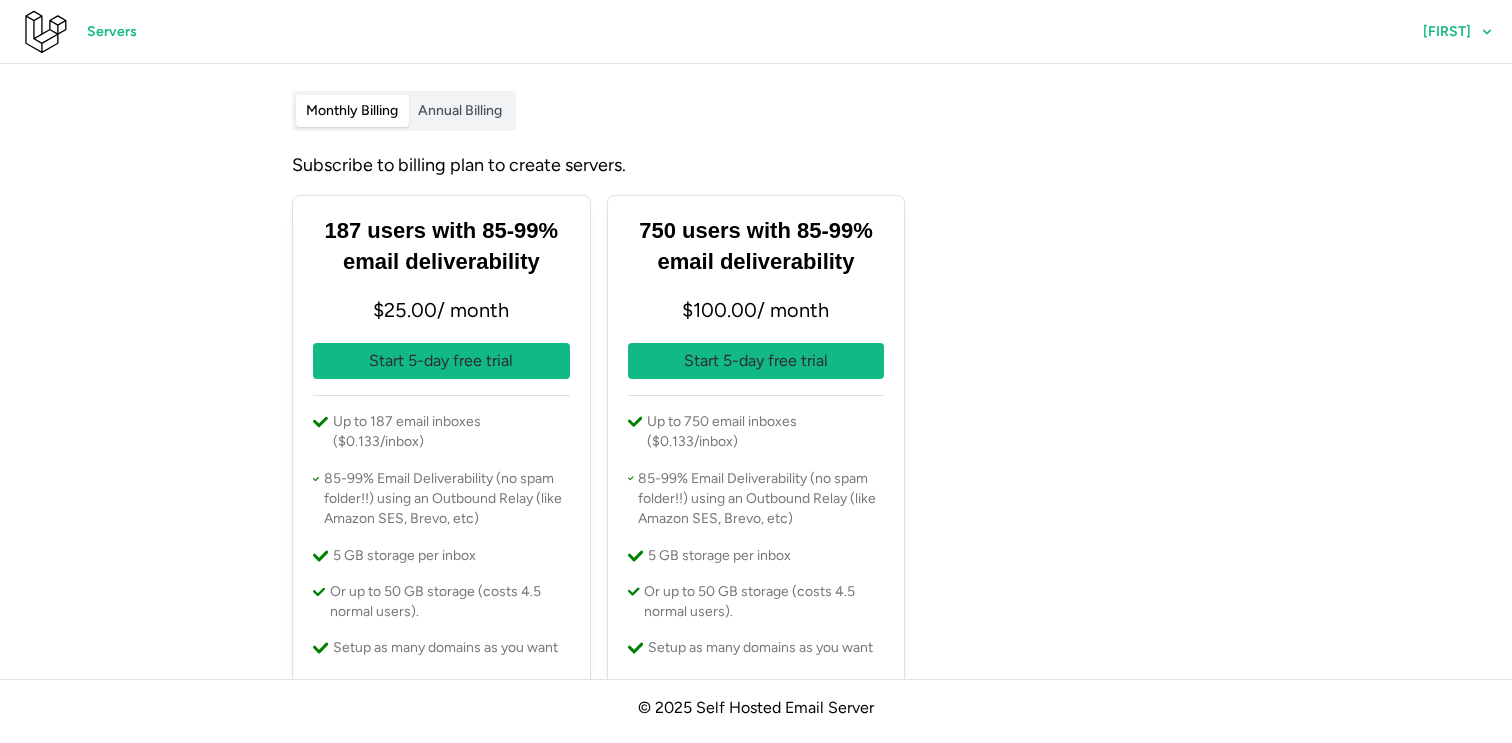 click on "Monthly Billing Annual Billing" 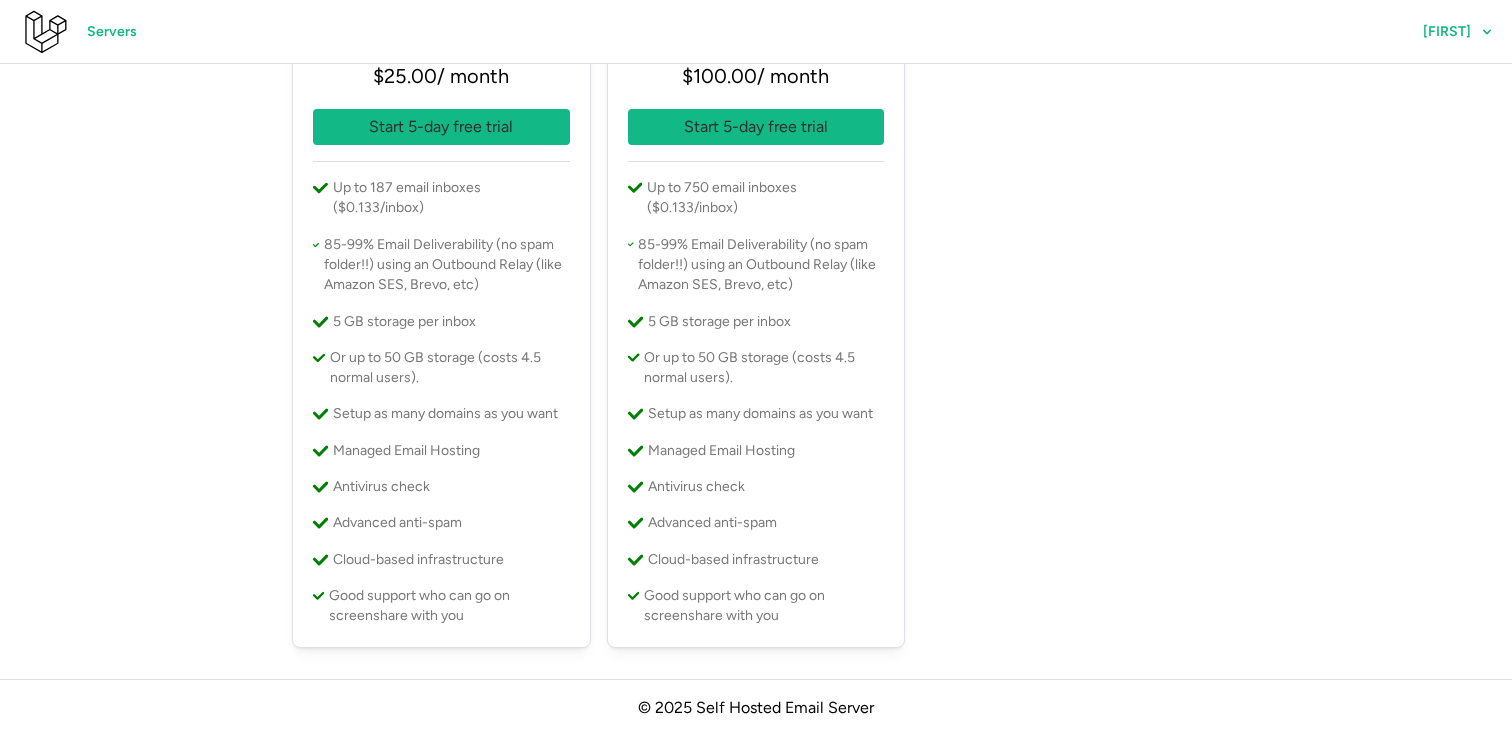 scroll, scrollTop: 0, scrollLeft: 0, axis: both 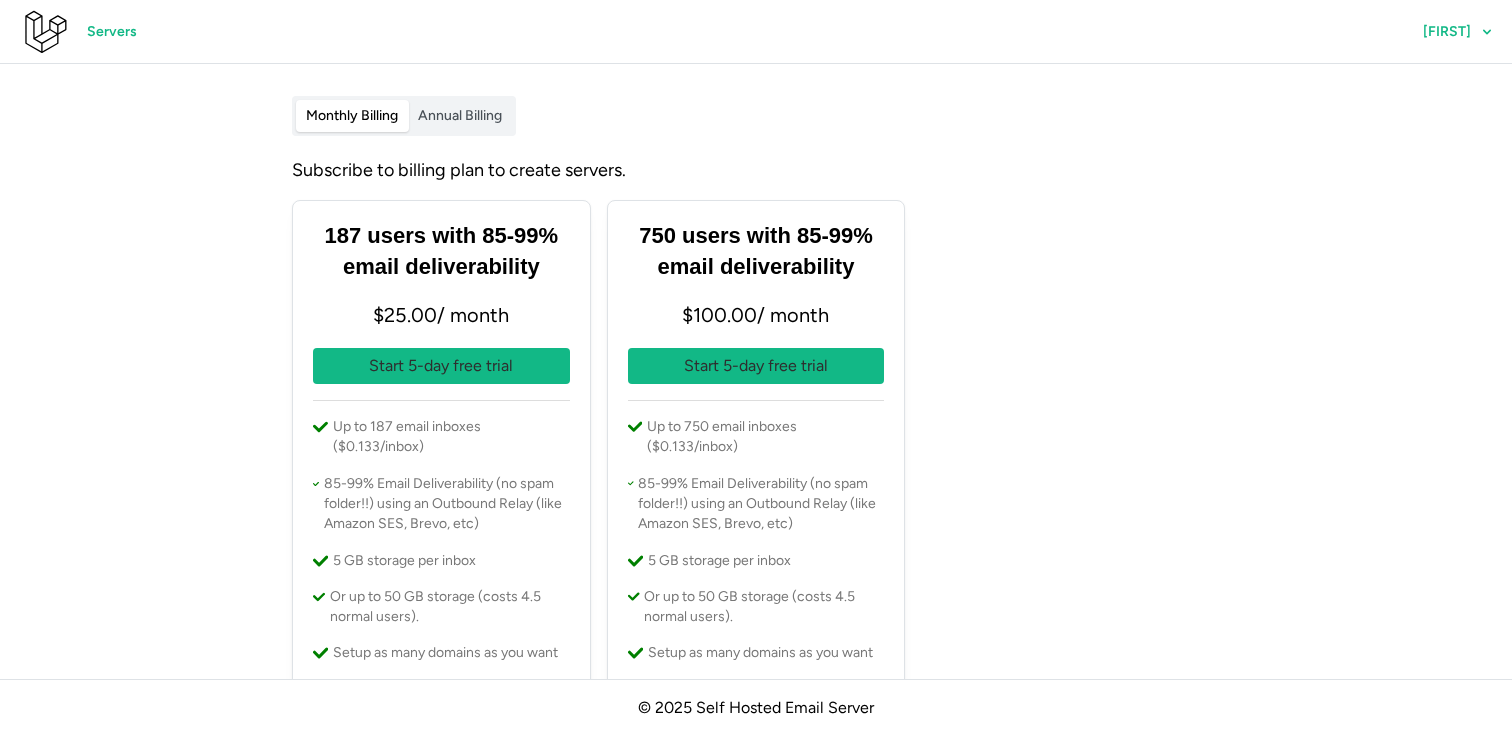 click on "Servers" 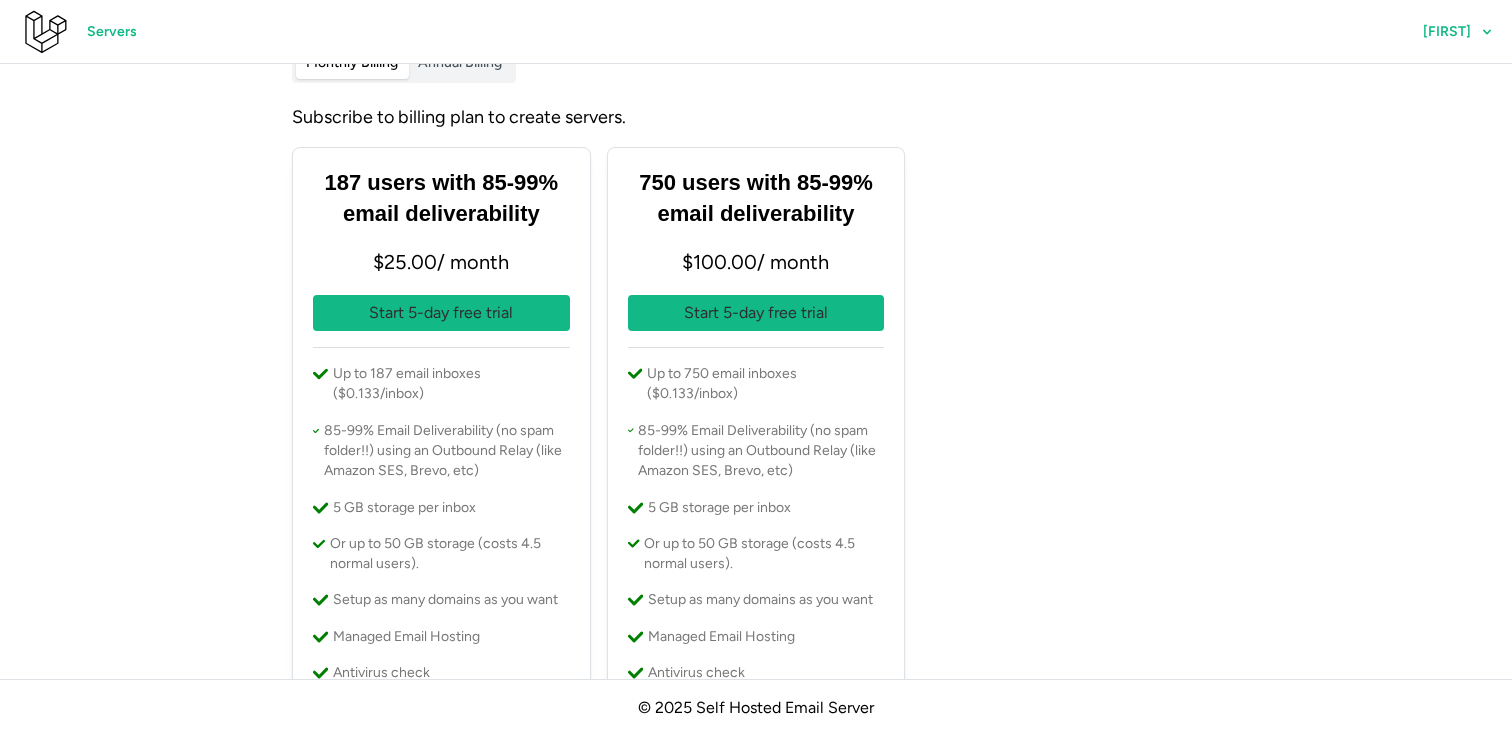 scroll, scrollTop: 0, scrollLeft: 0, axis: both 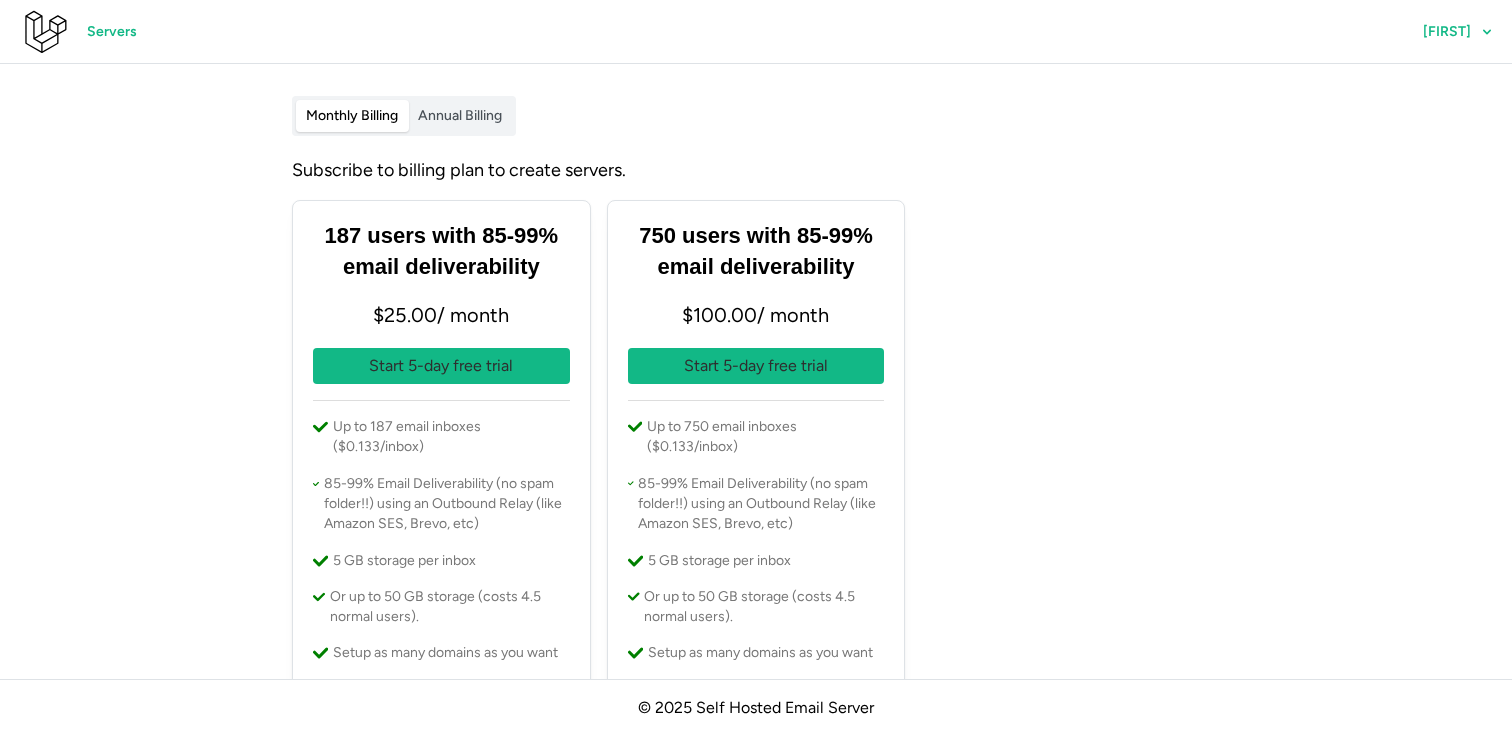 click on "[FIRST]" 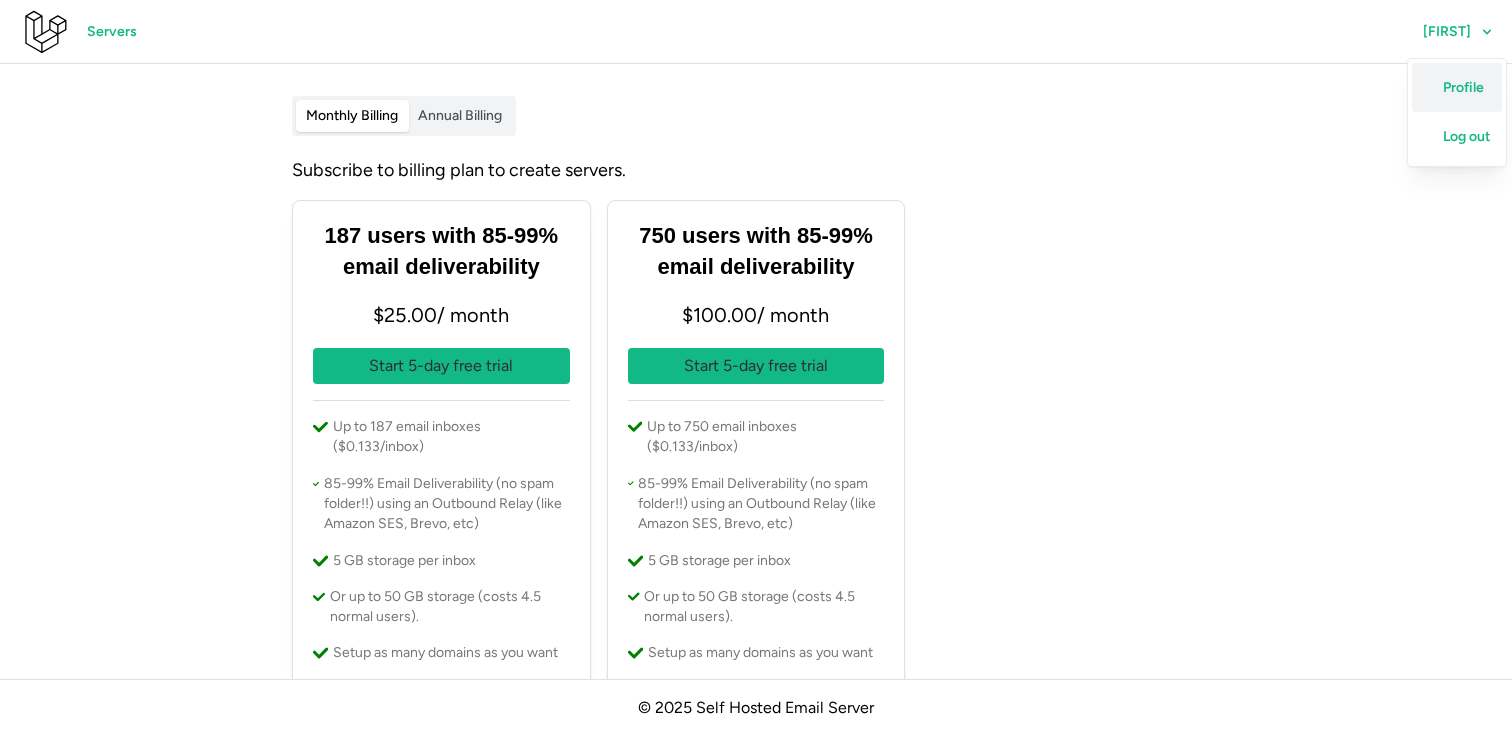 click on "Profile" at bounding box center [1463, 88] 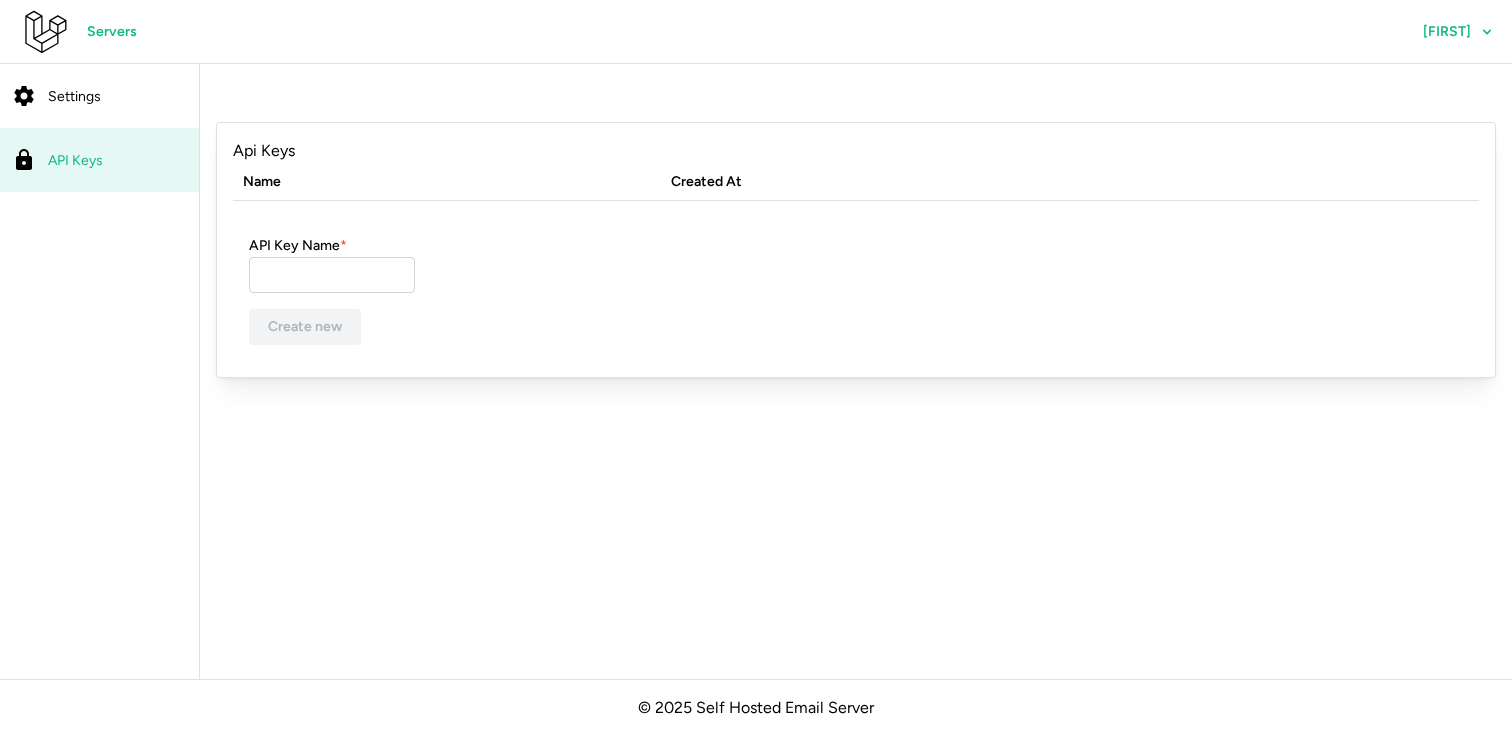 scroll, scrollTop: 0, scrollLeft: 0, axis: both 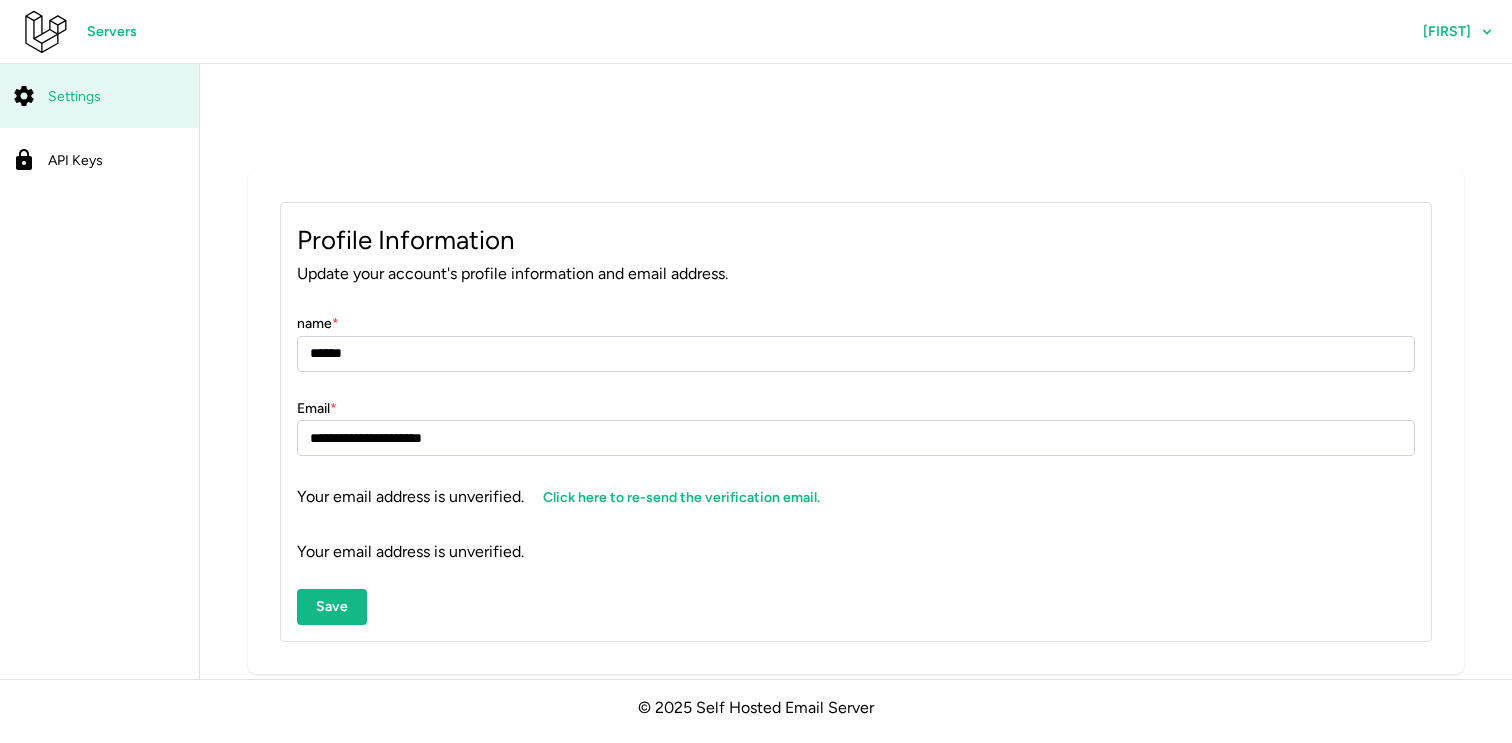 click on "Servers" 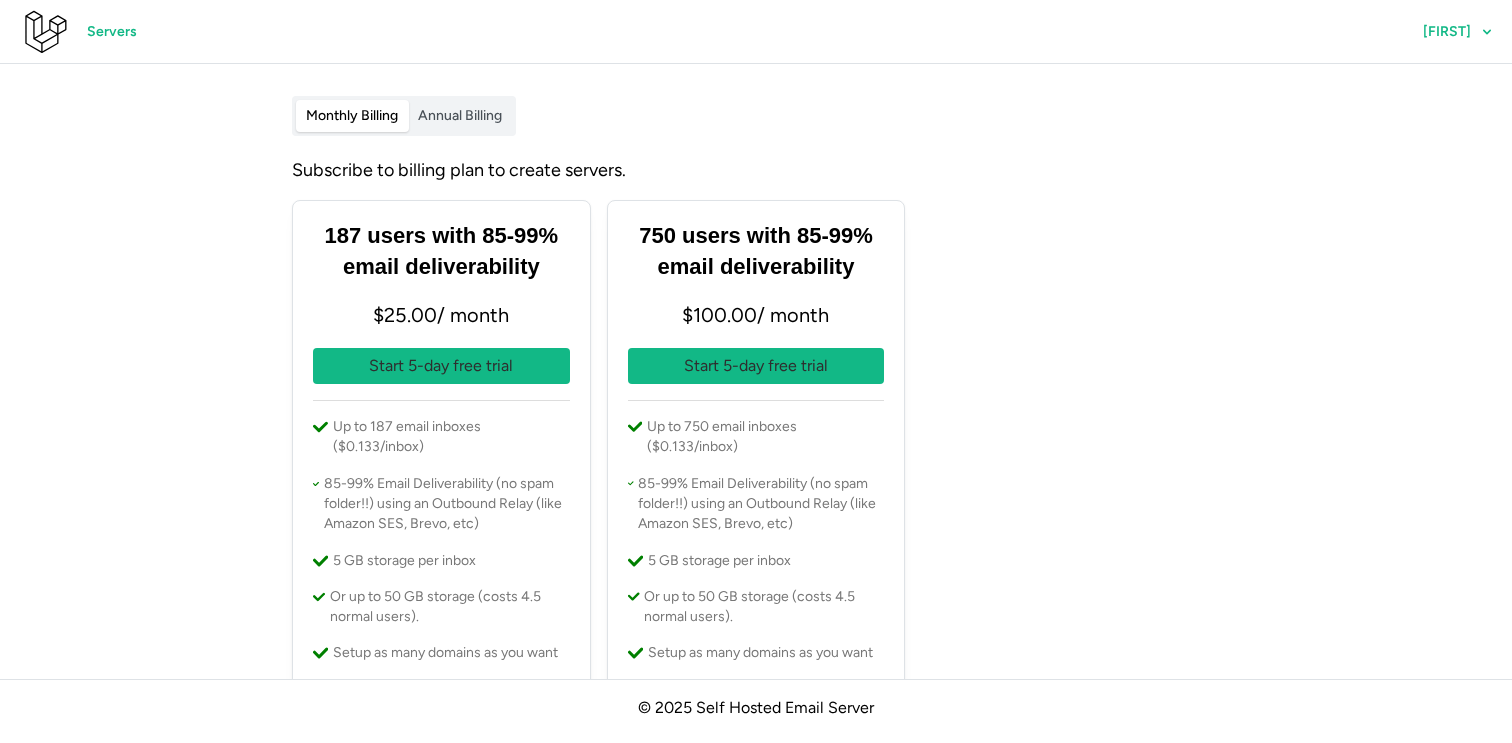 scroll, scrollTop: 0, scrollLeft: 0, axis: both 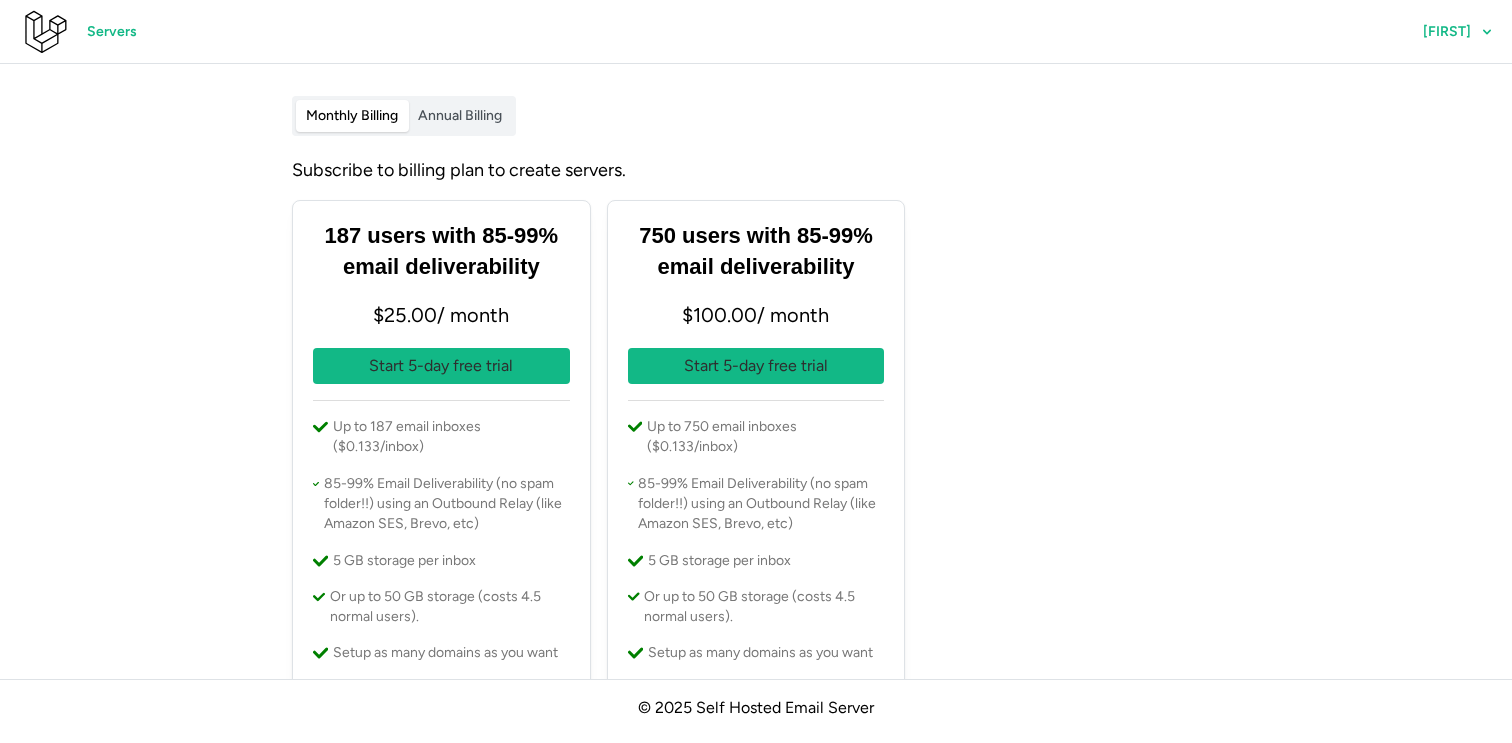 click on "Servers" 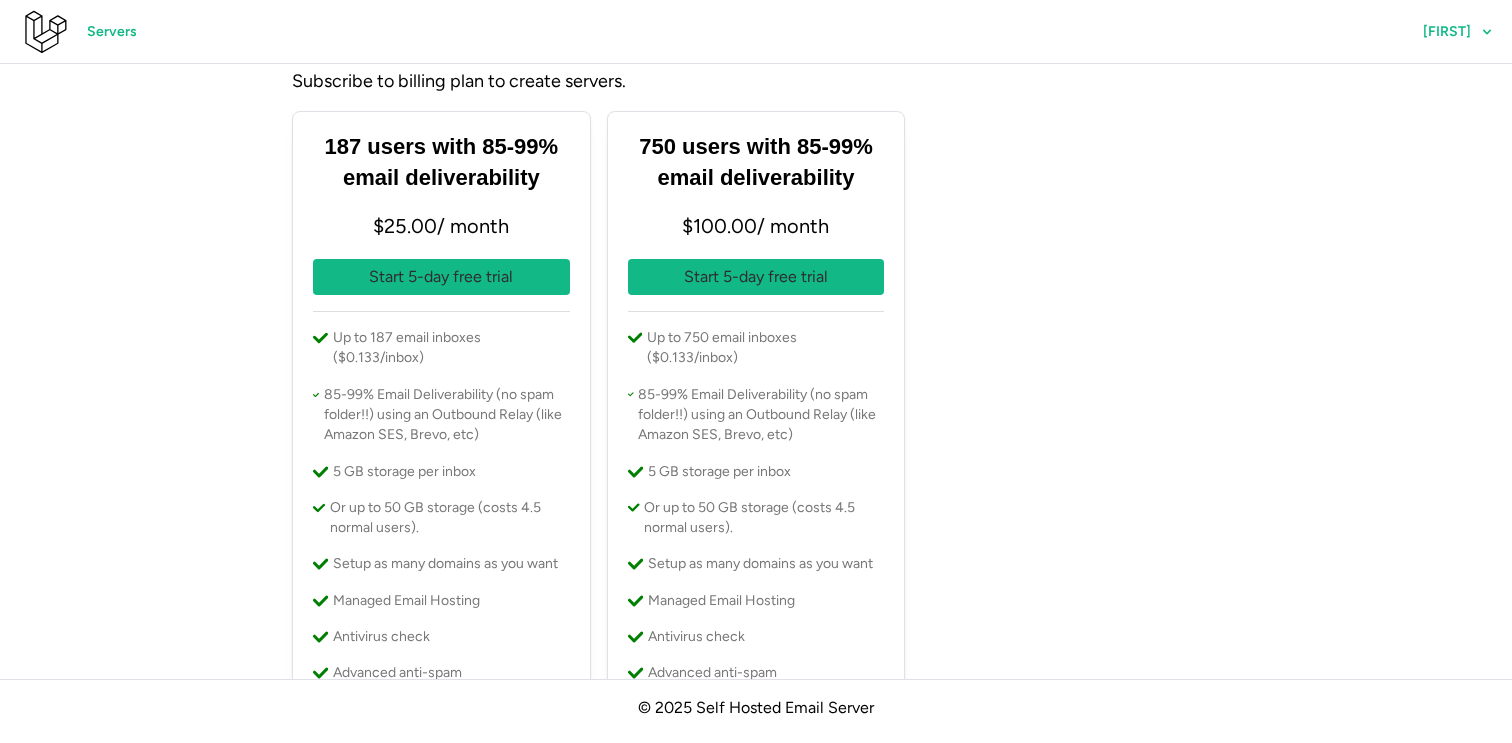 scroll, scrollTop: 239, scrollLeft: 0, axis: vertical 